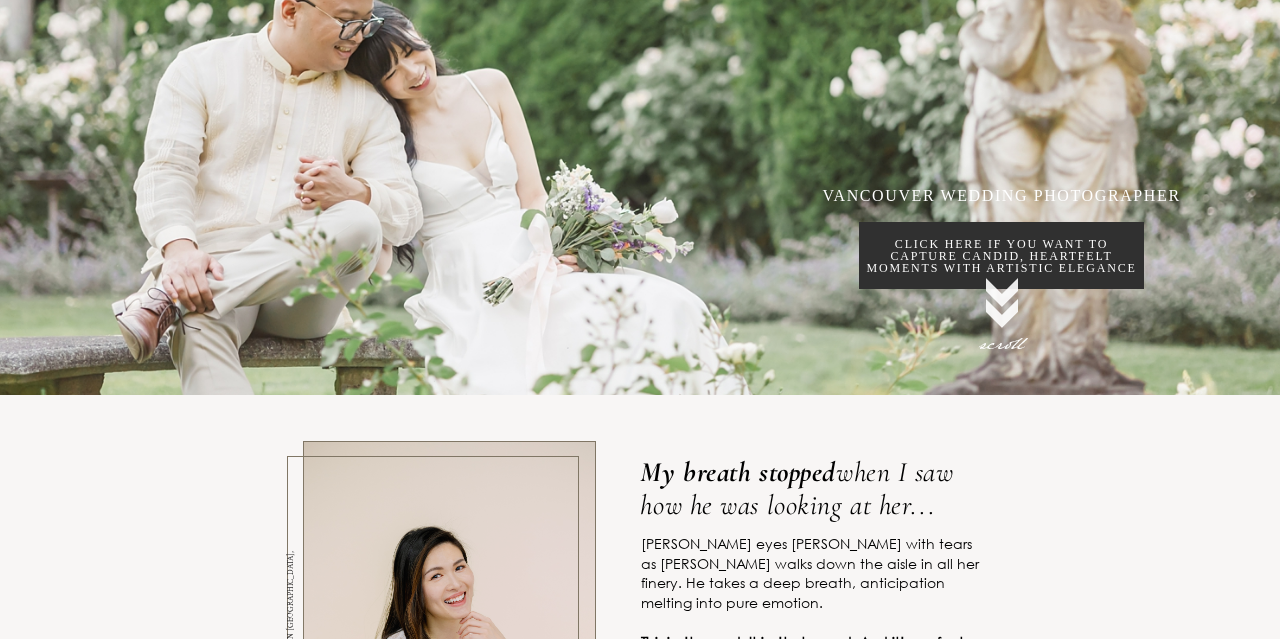 scroll, scrollTop: 0, scrollLeft: 0, axis: both 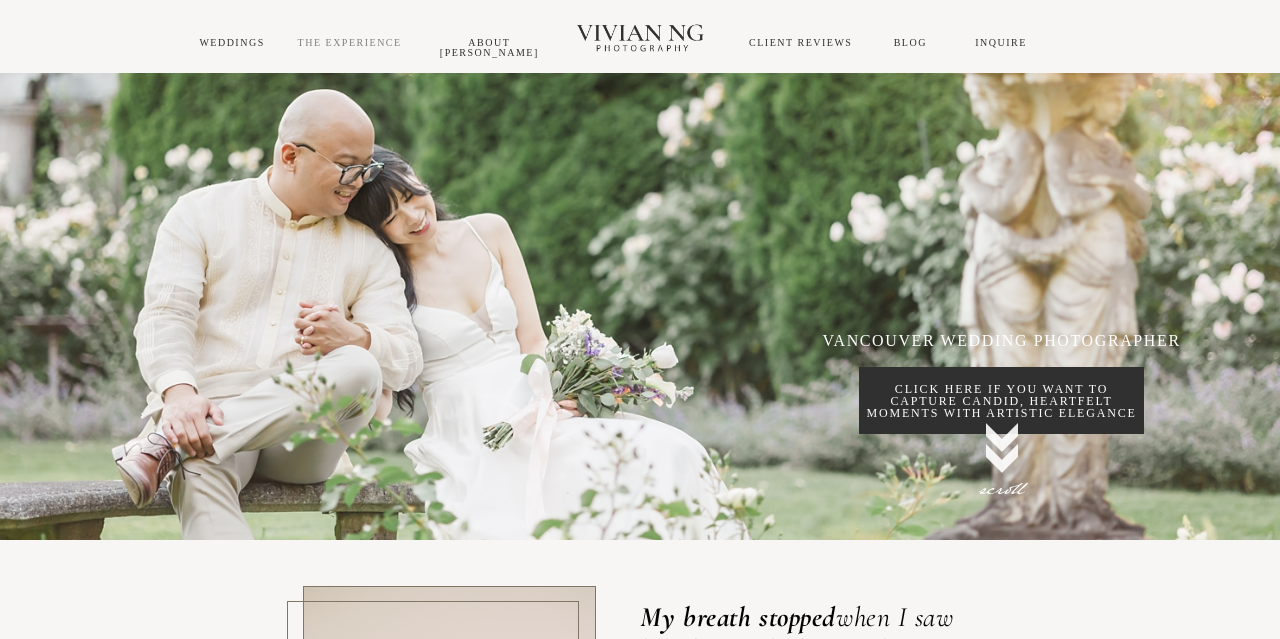 click on "THE EXPERIENCE" at bounding box center (350, 42) 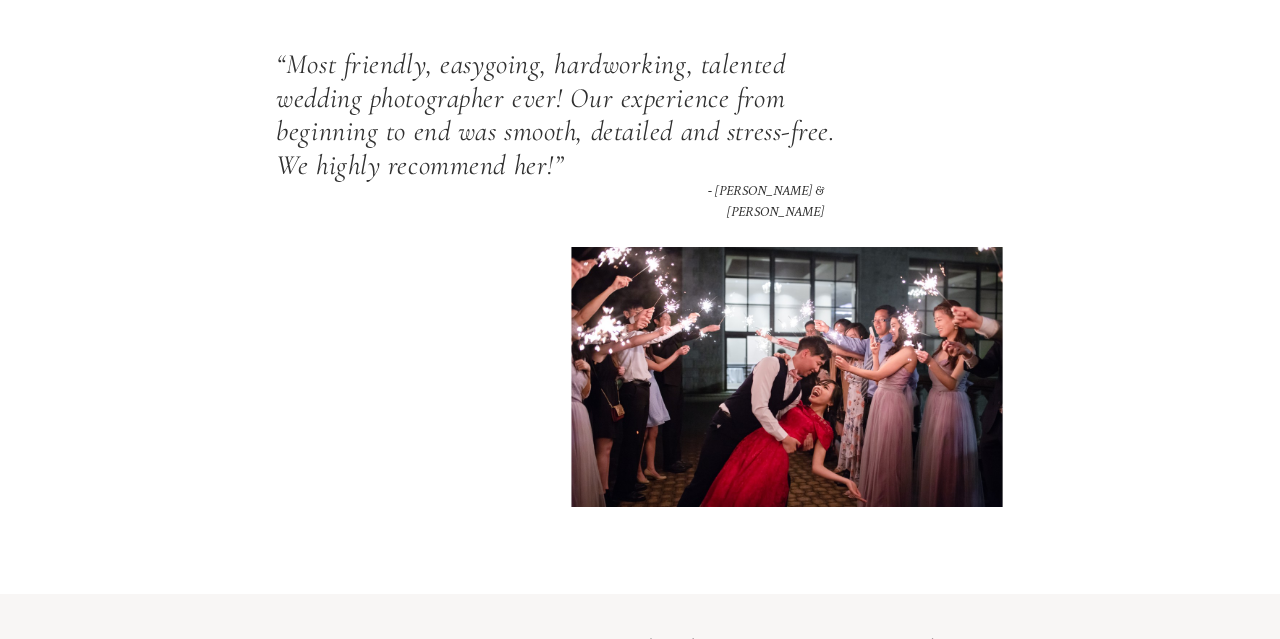 scroll, scrollTop: 5848, scrollLeft: 0, axis: vertical 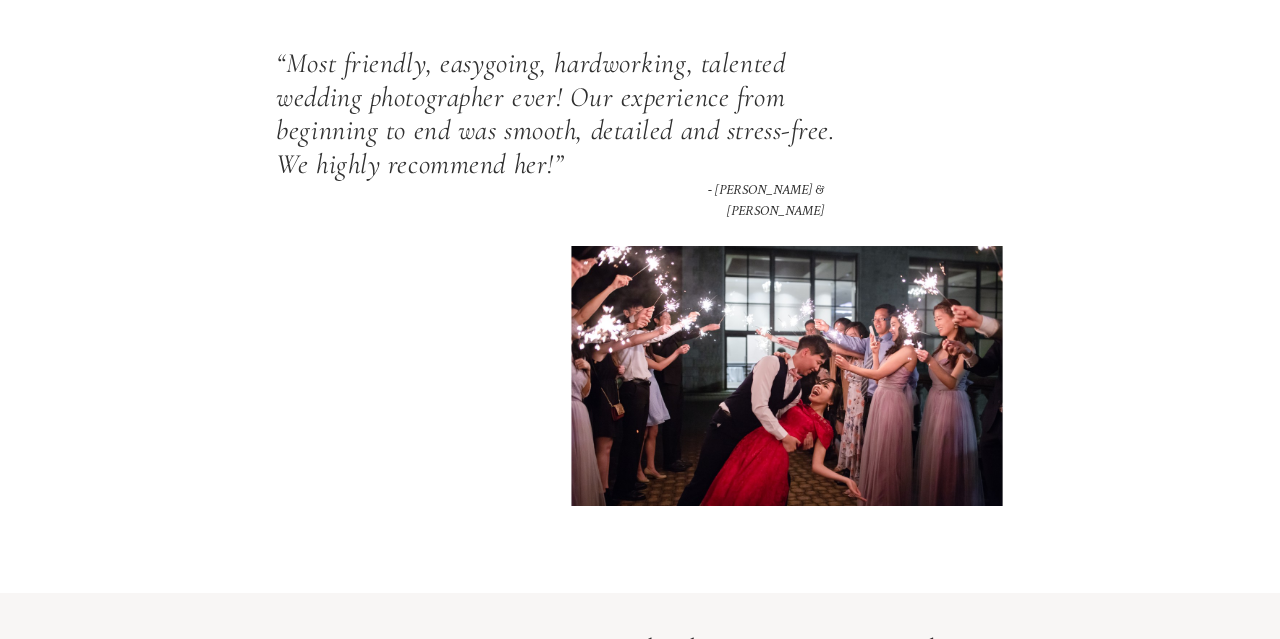 click at bounding box center [786, 376] 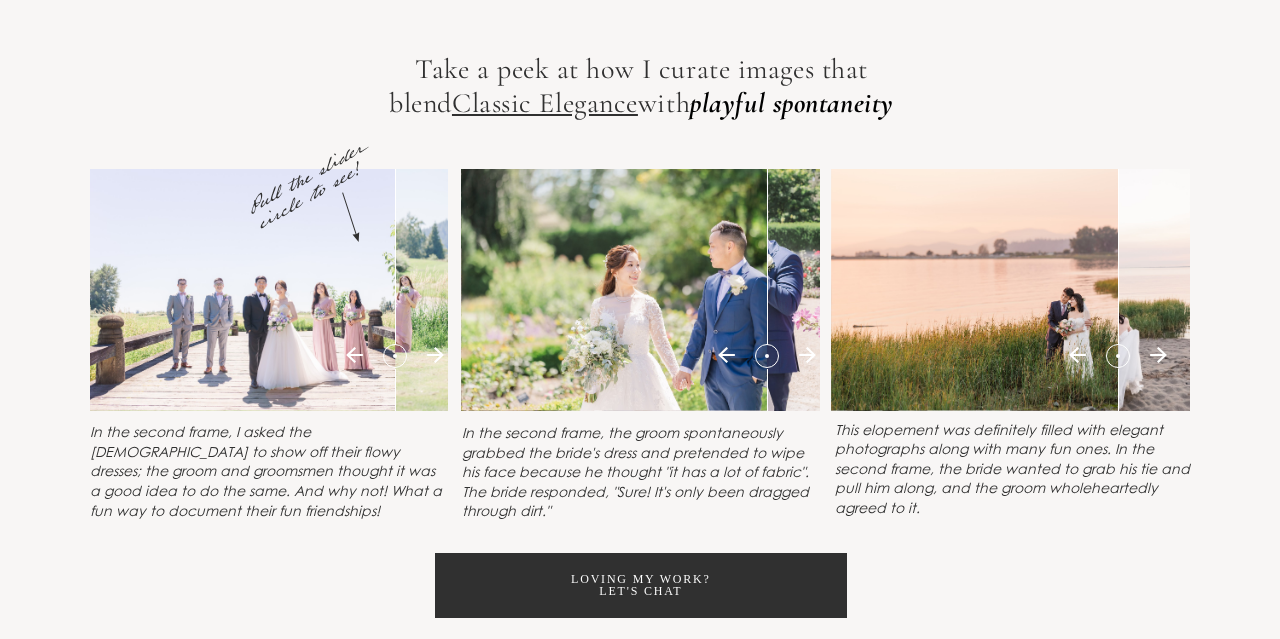 scroll, scrollTop: 9244, scrollLeft: 0, axis: vertical 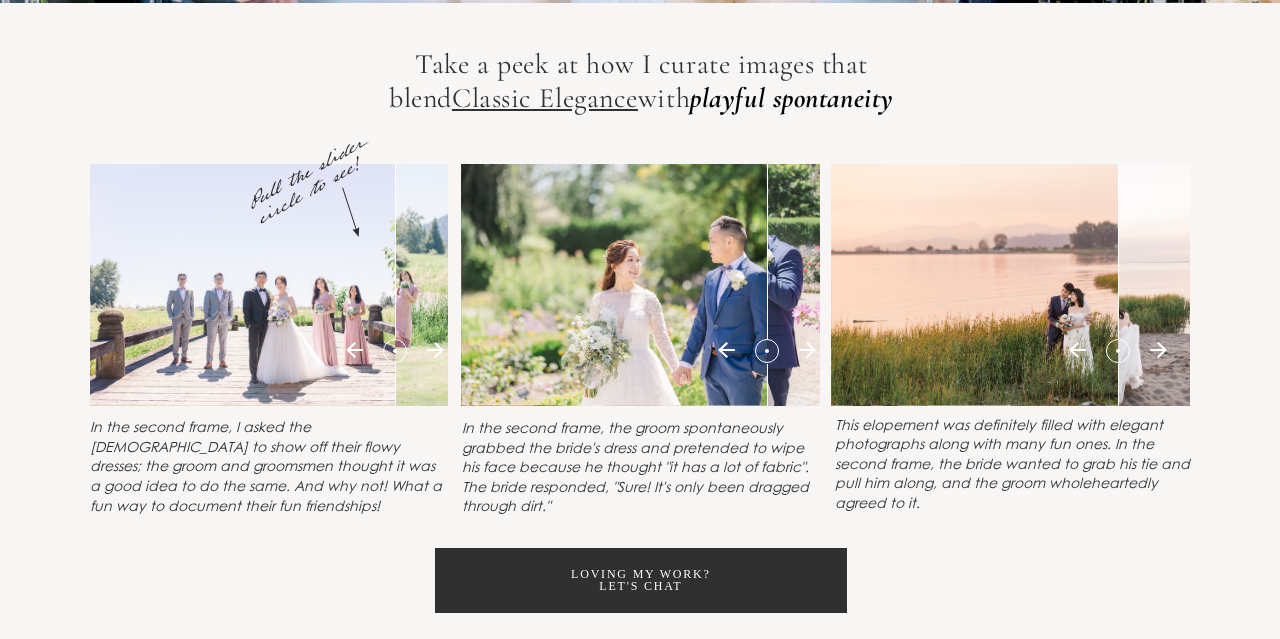 click at bounding box center (640, 285) 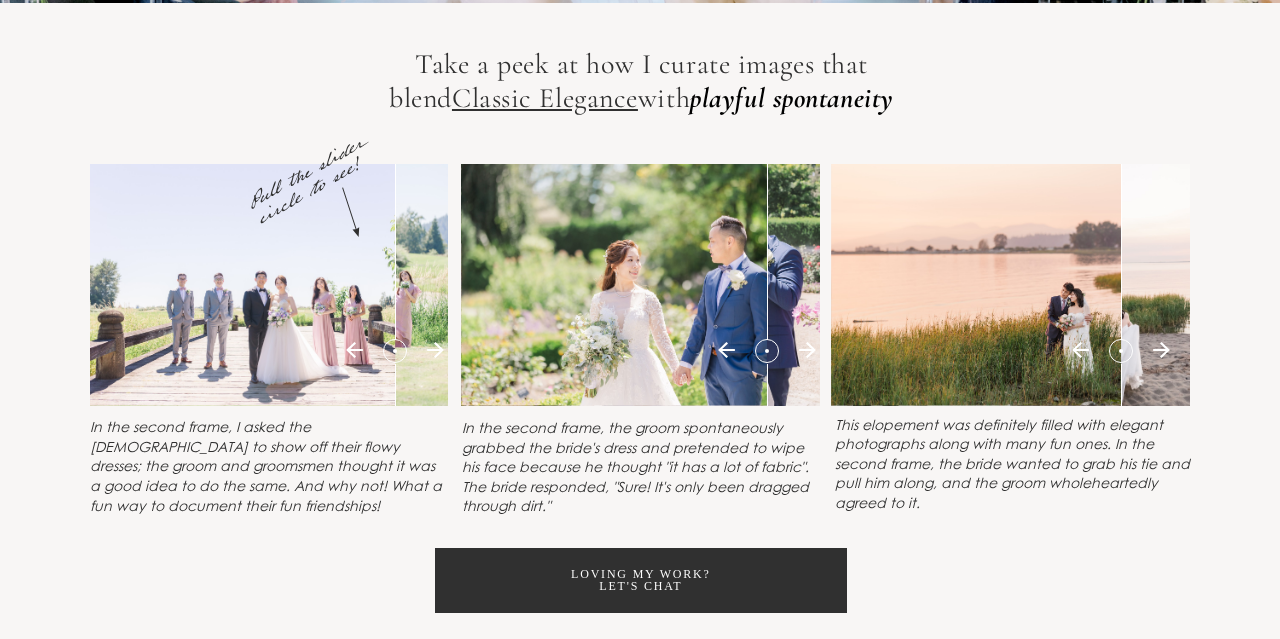 drag, startPoint x: 1161, startPoint y: 346, endPoint x: 1164, endPoint y: 388, distance: 42.107006 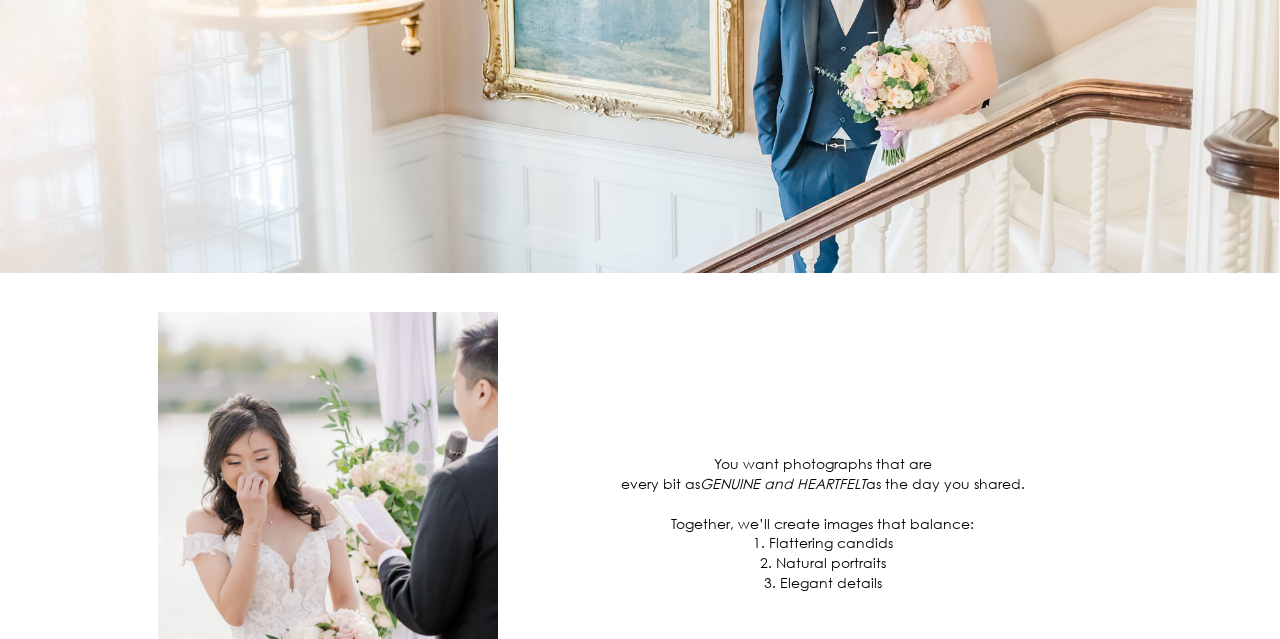 scroll, scrollTop: 0, scrollLeft: 0, axis: both 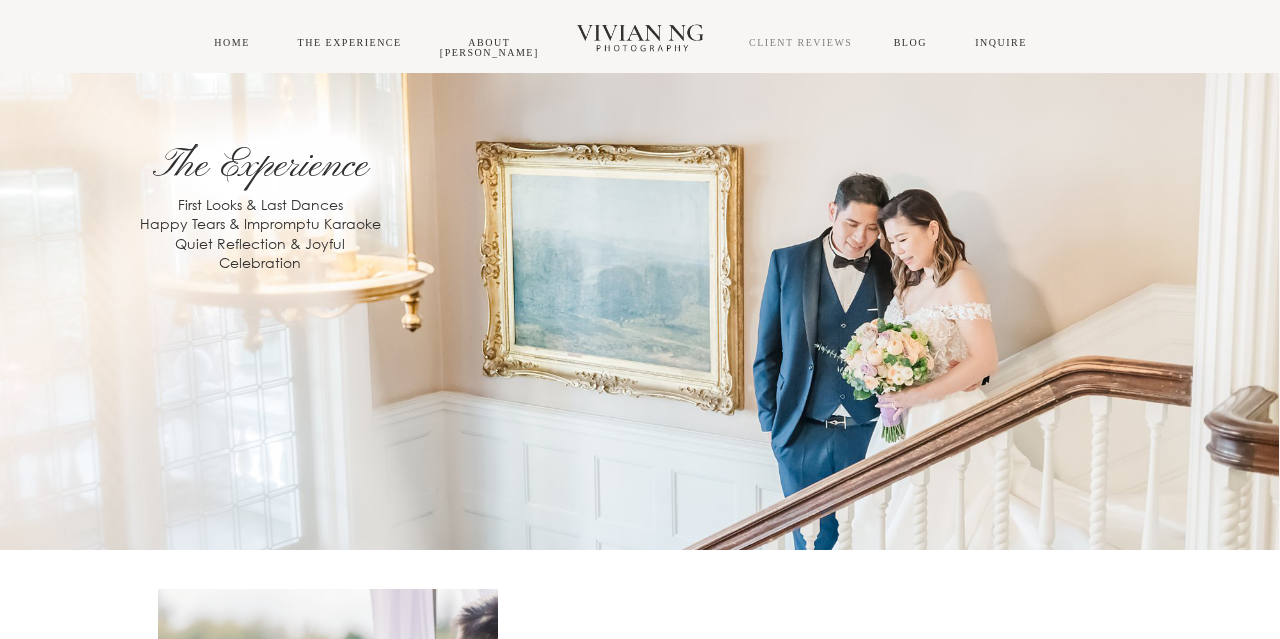 click on "CLIENT REVIEWS" at bounding box center (800, 42) 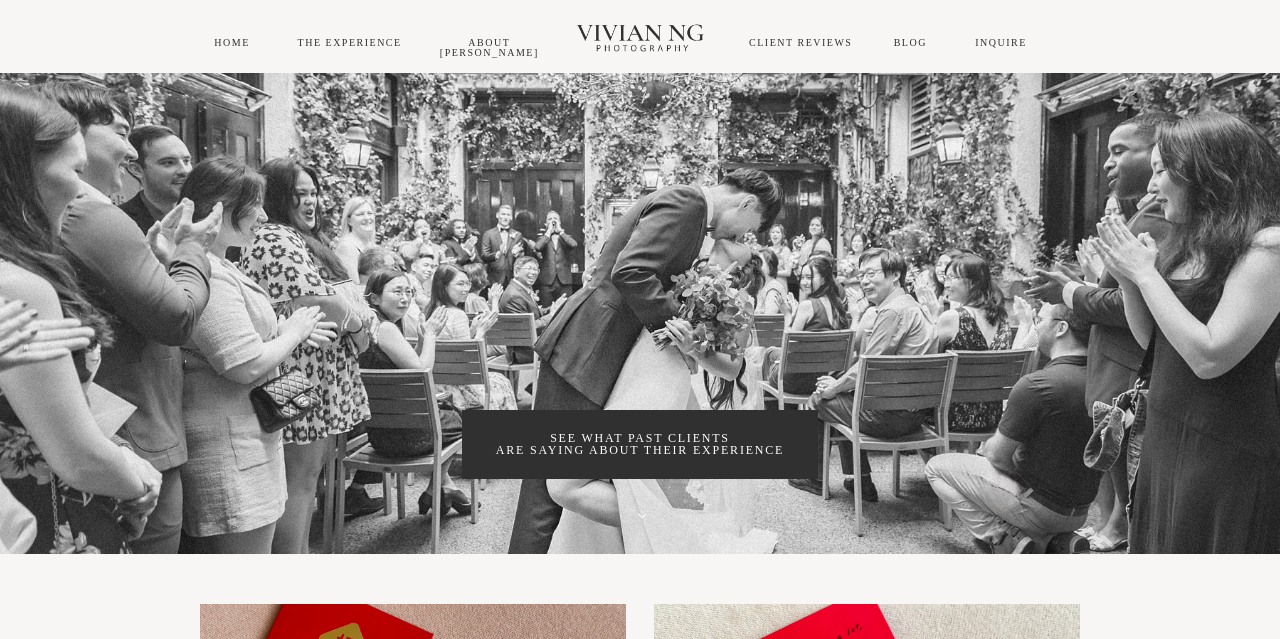 scroll, scrollTop: 0, scrollLeft: 0, axis: both 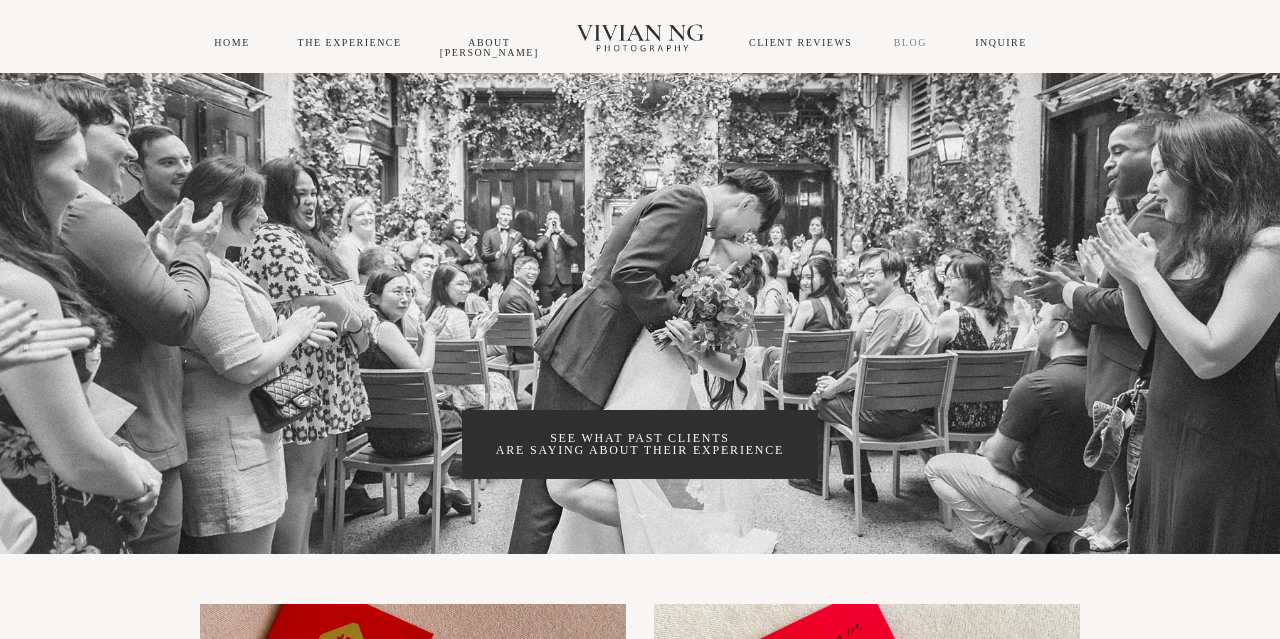 click on "Blog" at bounding box center (910, 42) 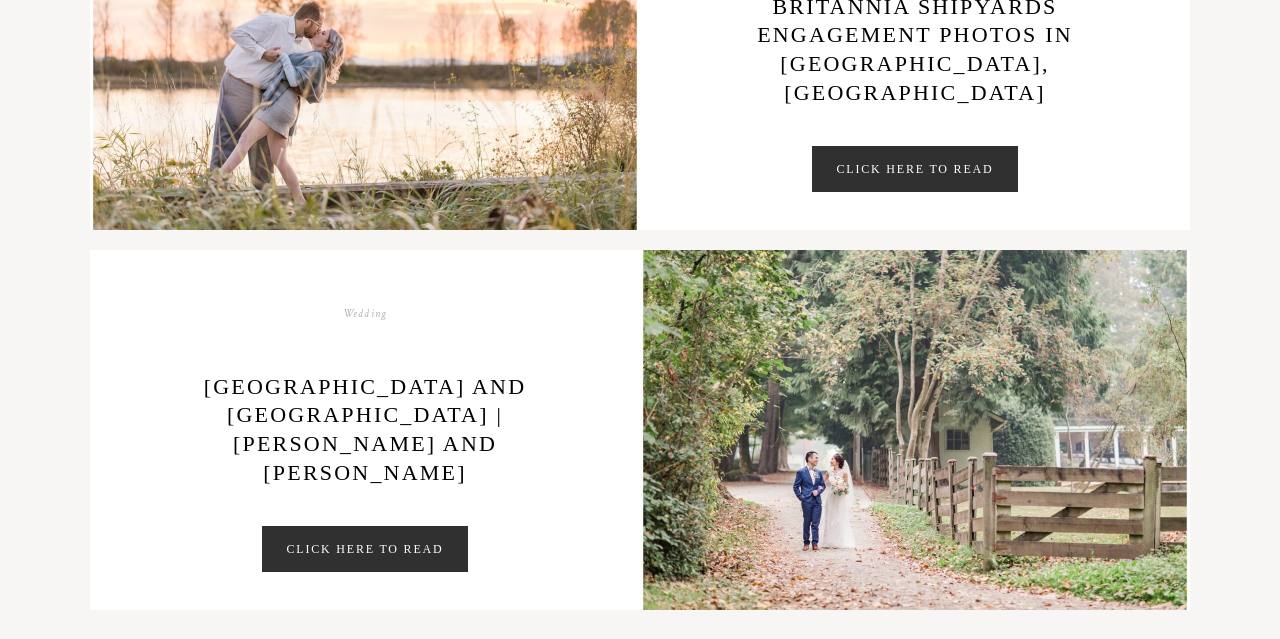 scroll, scrollTop: 3787, scrollLeft: 0, axis: vertical 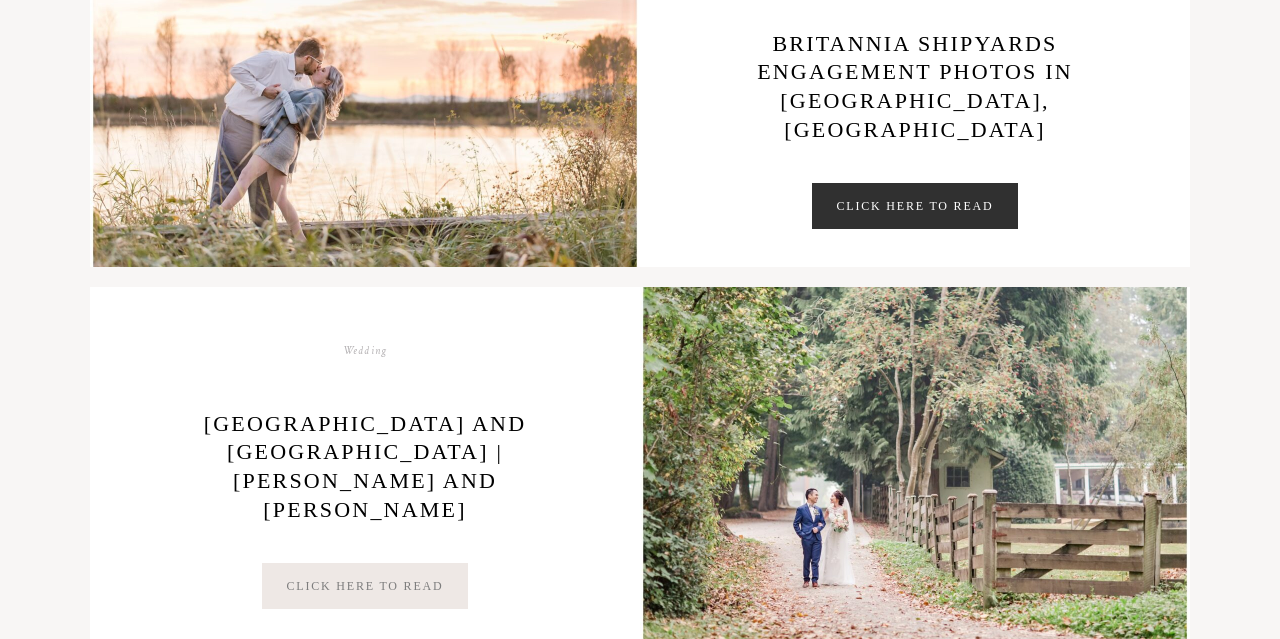 click on "Click Here to Read" at bounding box center [365, 586] 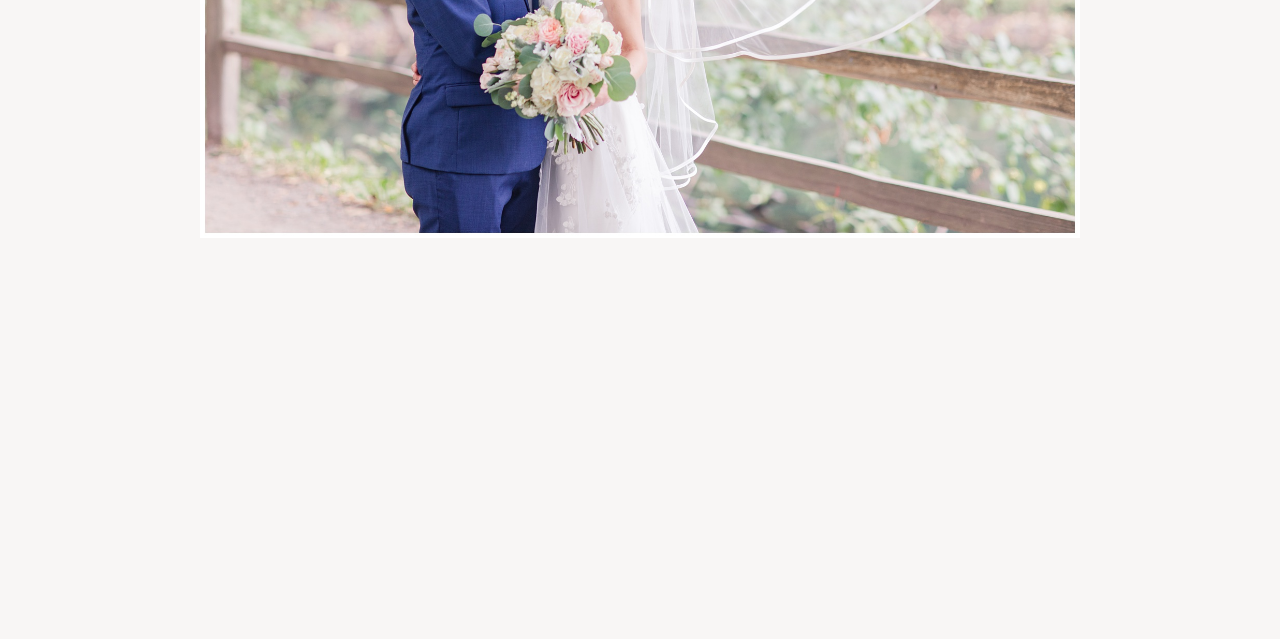 scroll, scrollTop: 24280, scrollLeft: 0, axis: vertical 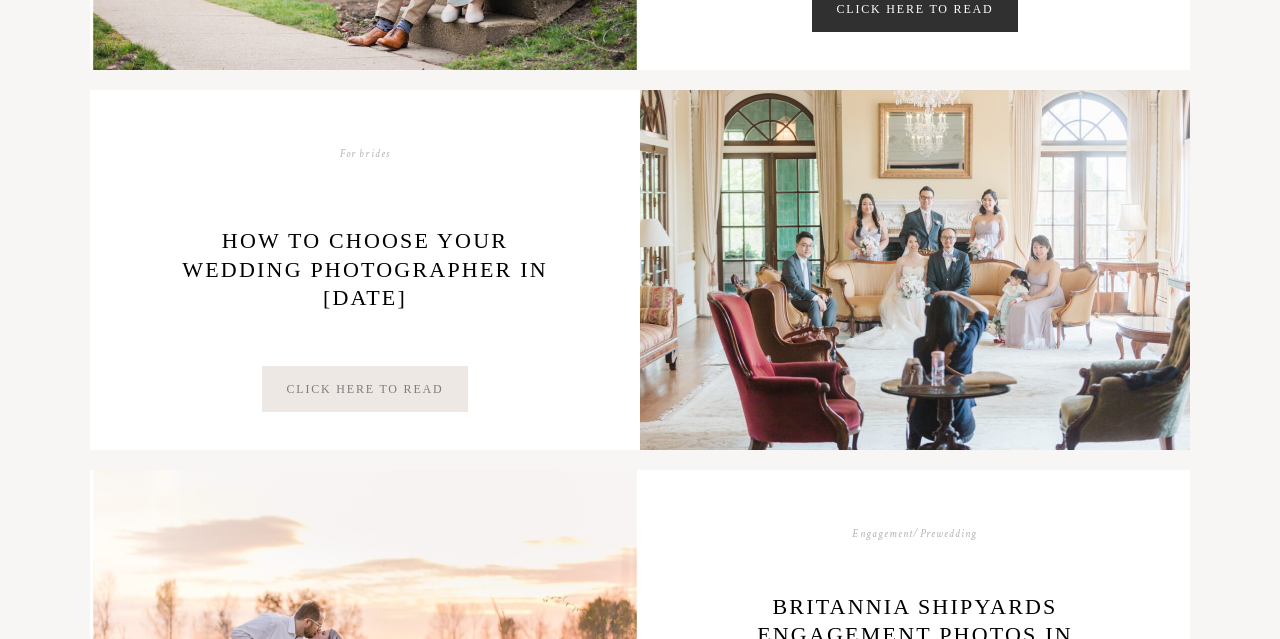 click on "Click Here to Read" at bounding box center (365, 389) 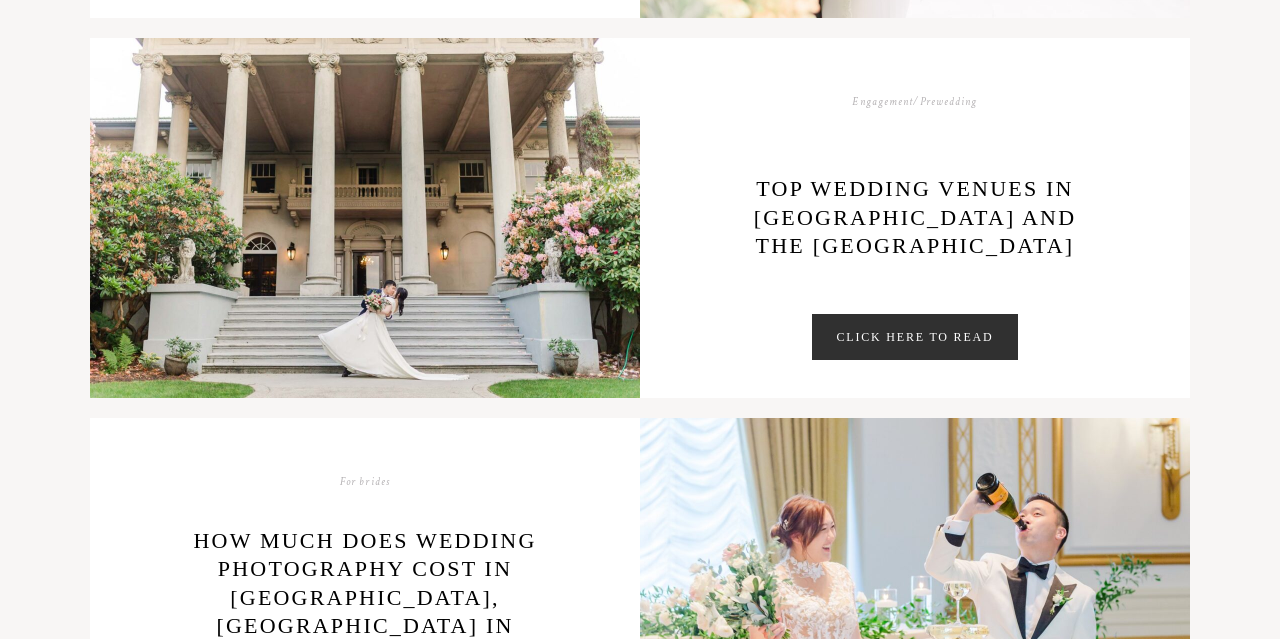 scroll, scrollTop: 1356, scrollLeft: 0, axis: vertical 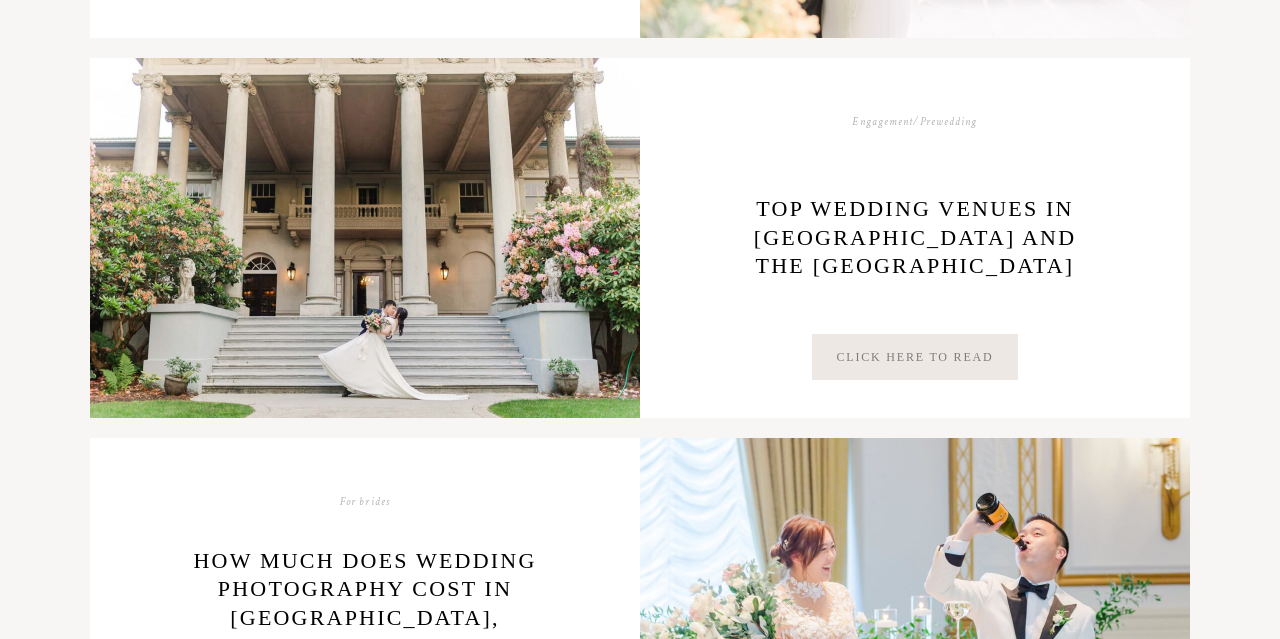 click on "Click Here to Read" at bounding box center [915, 357] 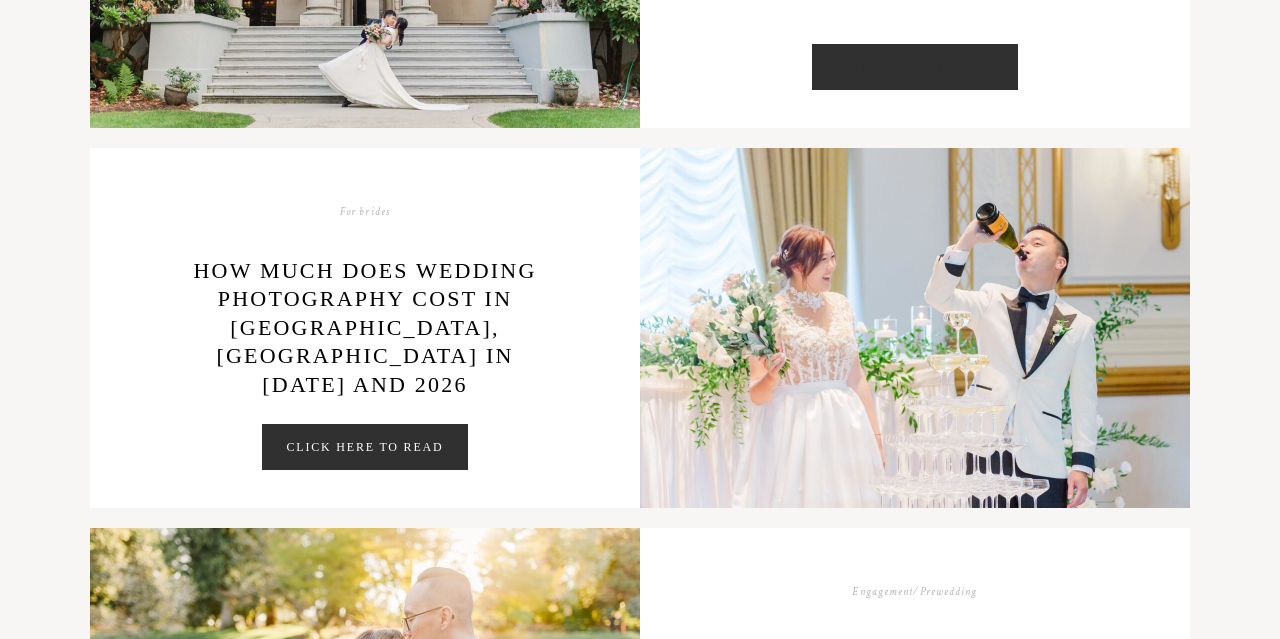 scroll, scrollTop: 1655, scrollLeft: 0, axis: vertical 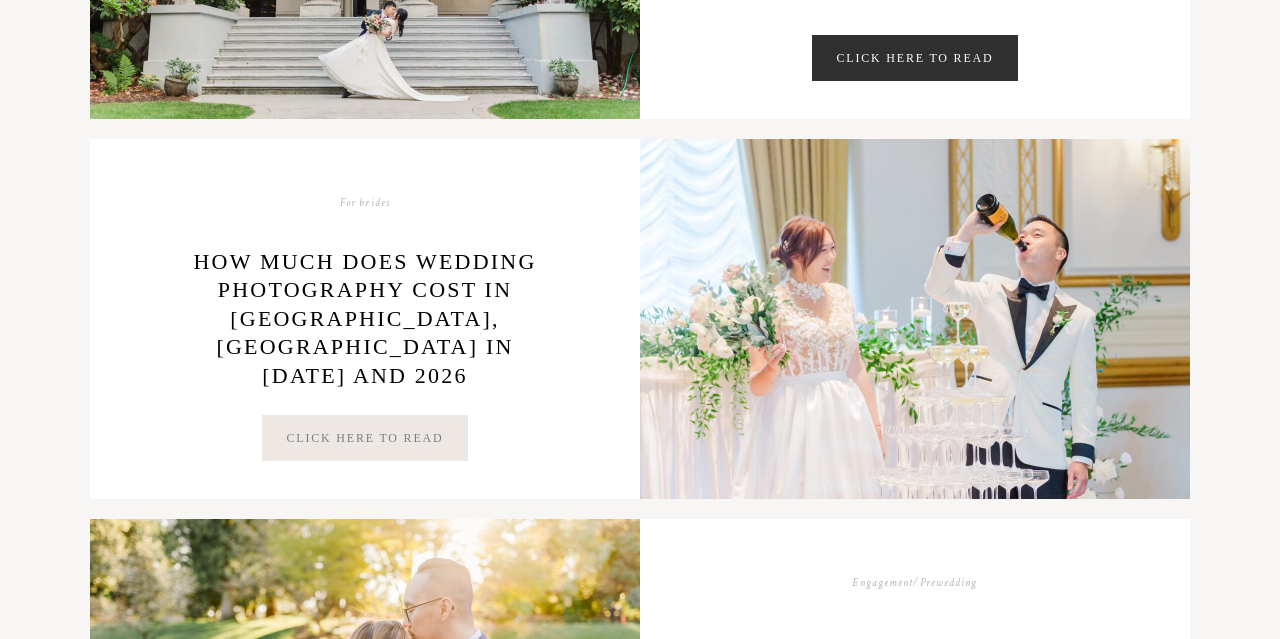 click on "Click Here to Read" at bounding box center (365, 438) 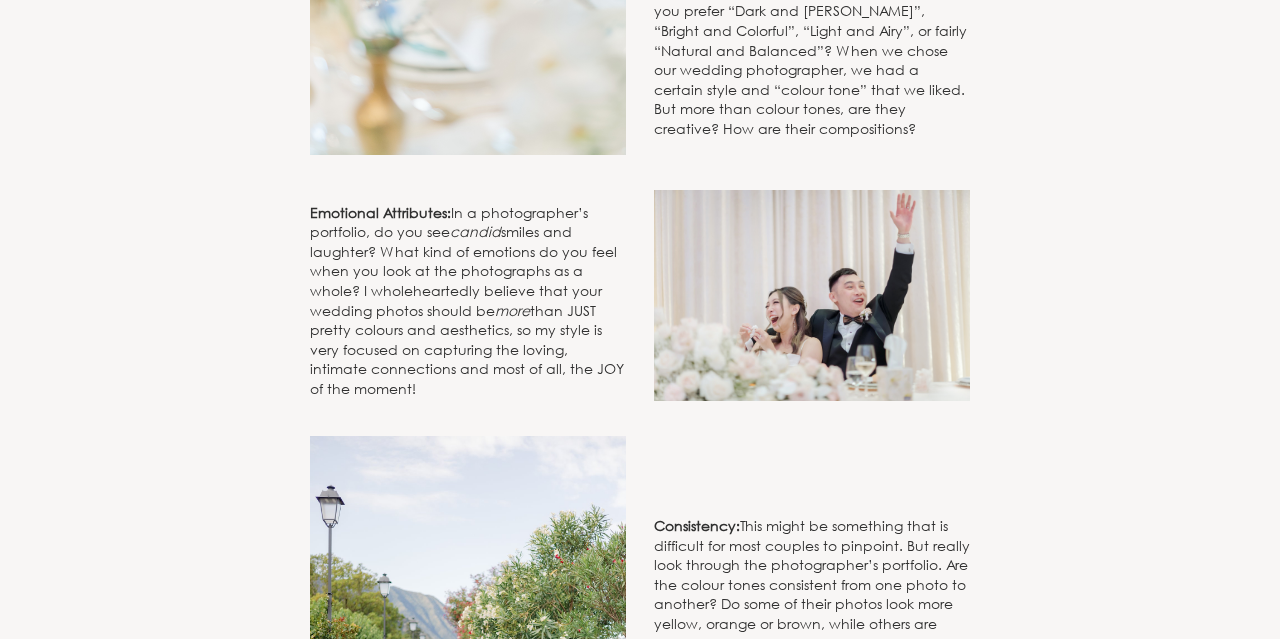 scroll, scrollTop: 0, scrollLeft: 0, axis: both 